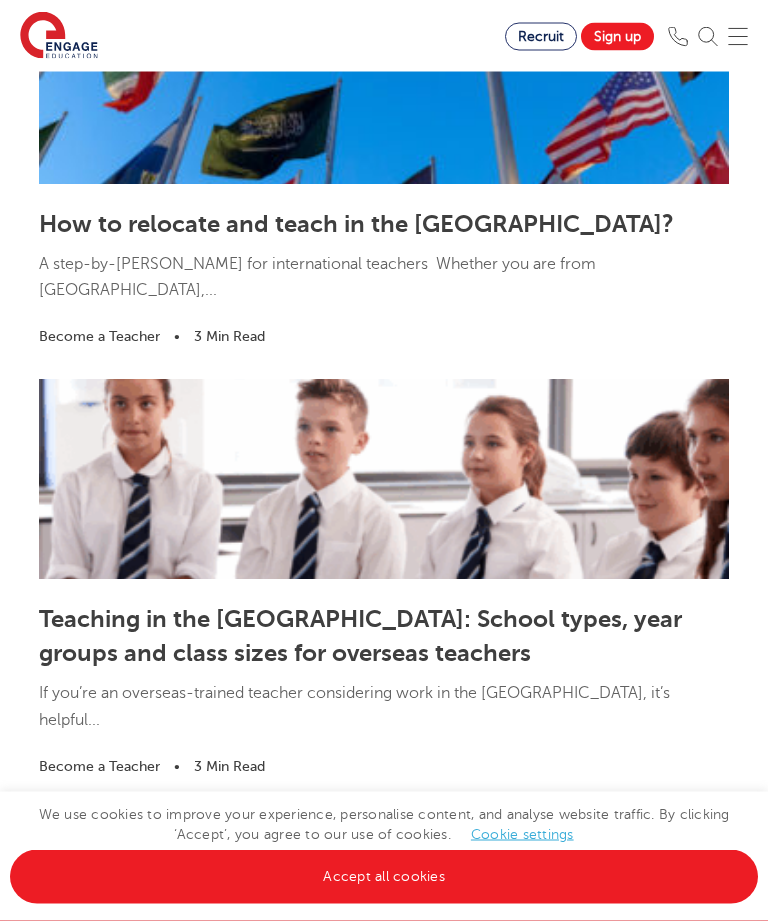 scroll, scrollTop: 2922, scrollLeft: 0, axis: vertical 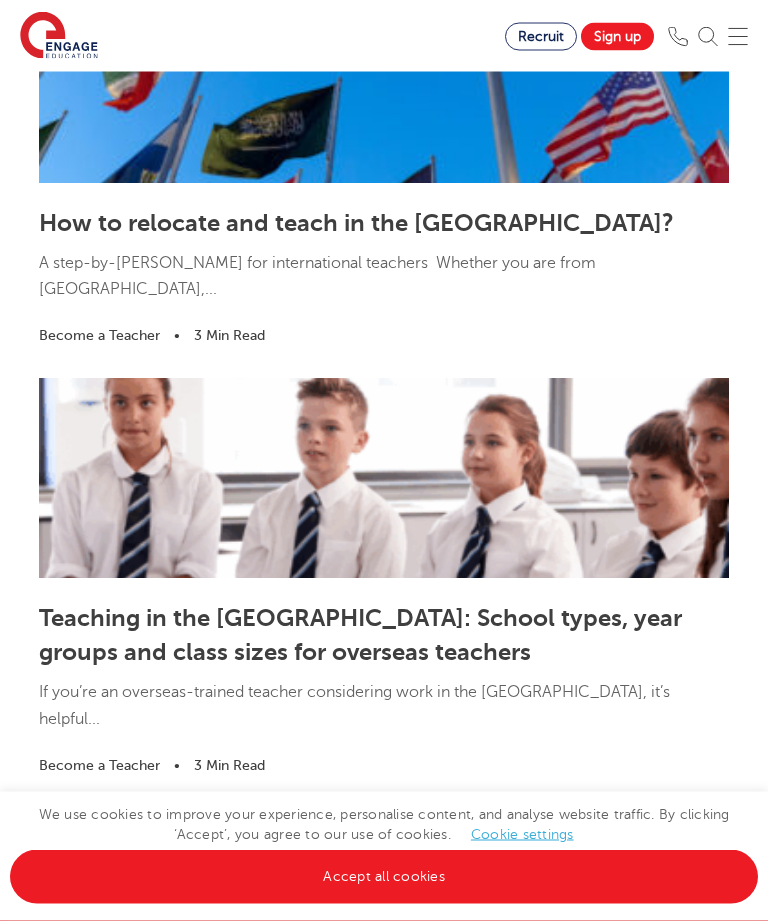 click on "A step-by-[PERSON_NAME] for international teachers  Whether you are from [GEOGRAPHIC_DATA],..." at bounding box center (384, 287) 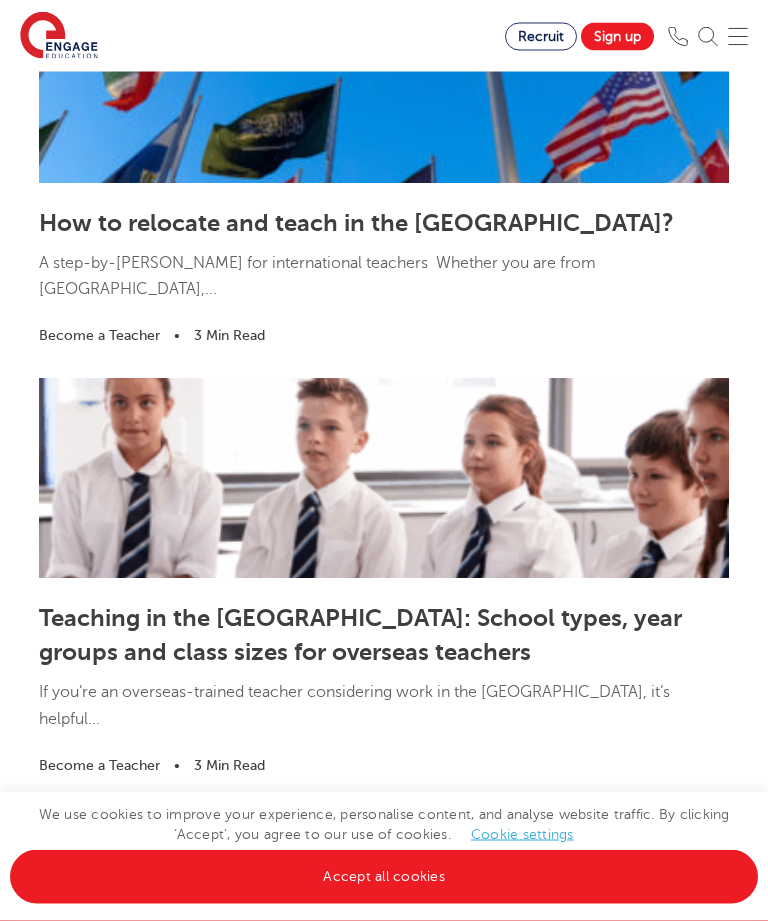click on "A step-by-[PERSON_NAME] for international teachers  Whether you are from [GEOGRAPHIC_DATA],..." at bounding box center (384, 287) 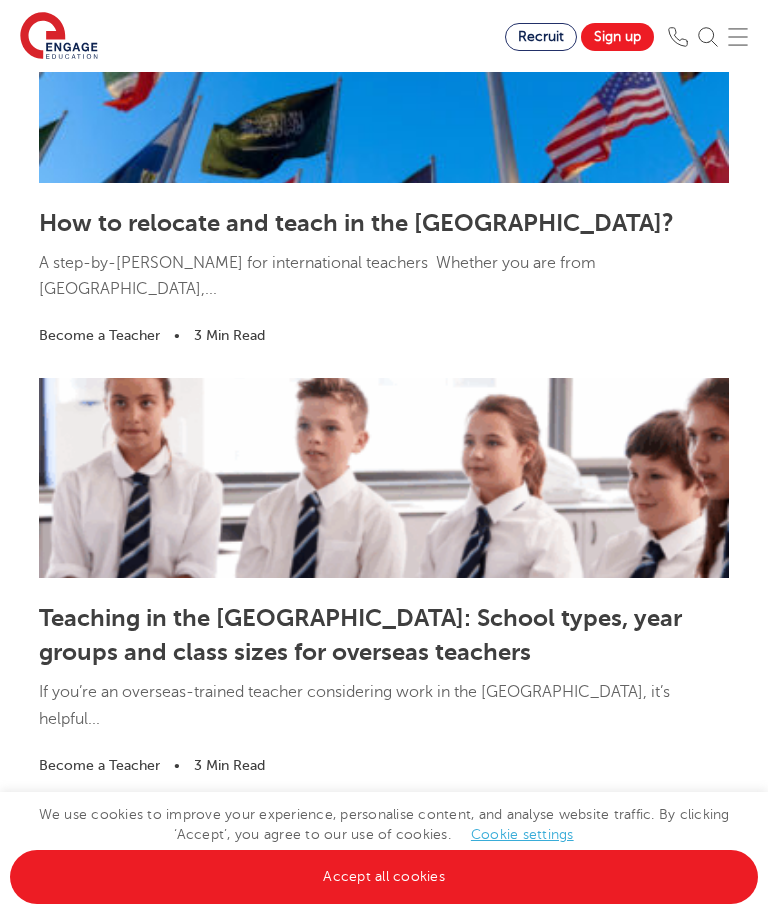 click on "How to relocate and teach in the [GEOGRAPHIC_DATA]?" at bounding box center [356, 223] 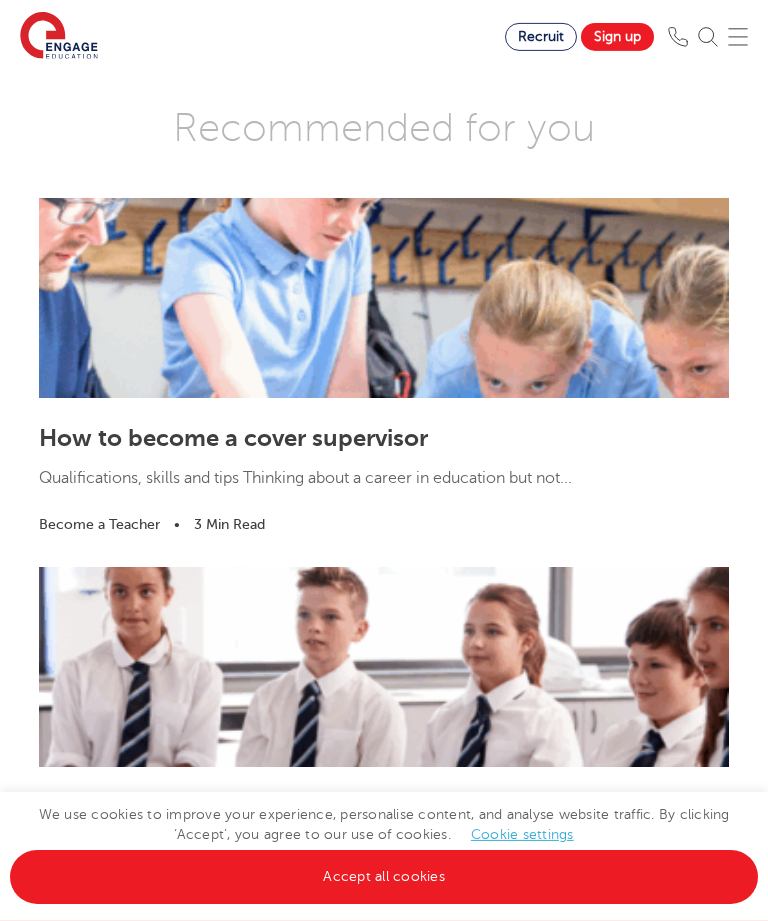 scroll, scrollTop: 3208, scrollLeft: 0, axis: vertical 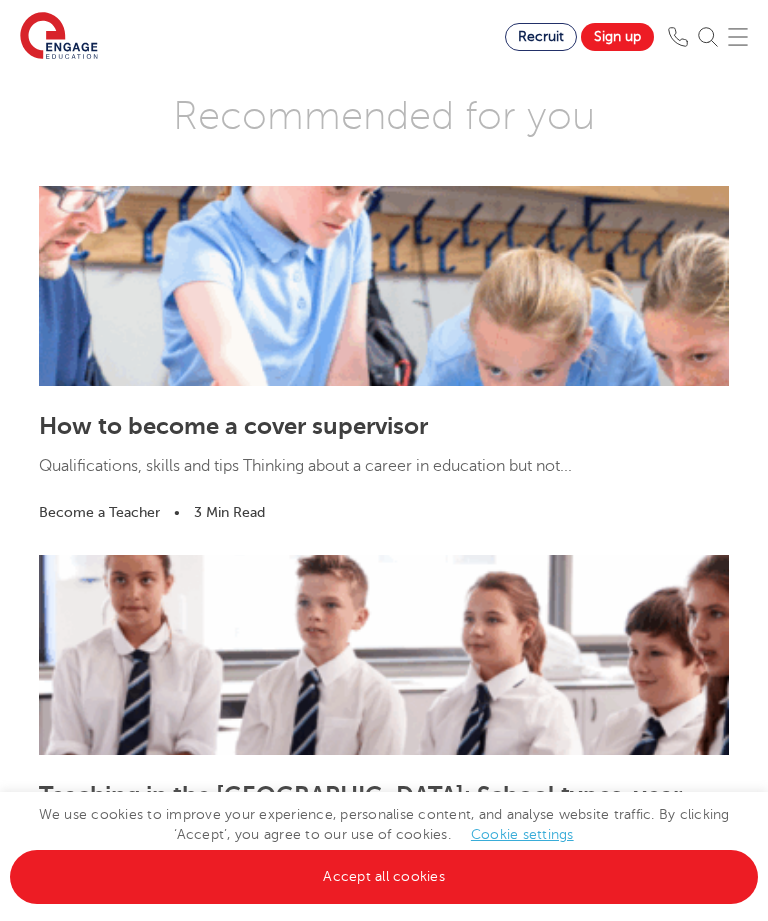click on "Teaching in the [GEOGRAPHIC_DATA]: School types, year groups and class sizes for overseas teachers" at bounding box center (360, 812) 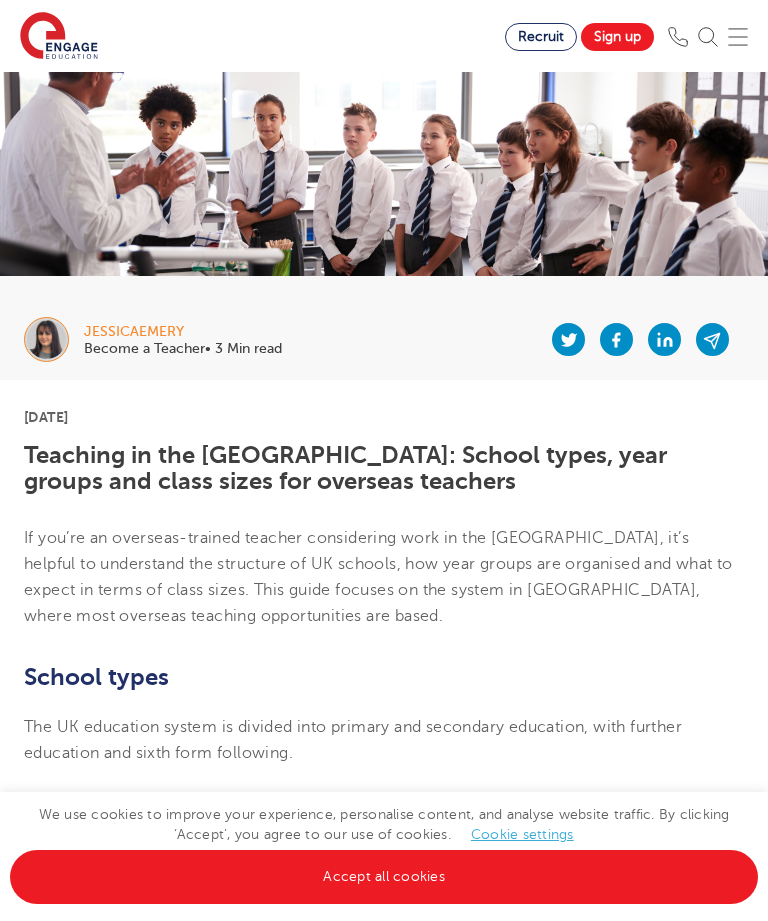 scroll, scrollTop: 0, scrollLeft: 0, axis: both 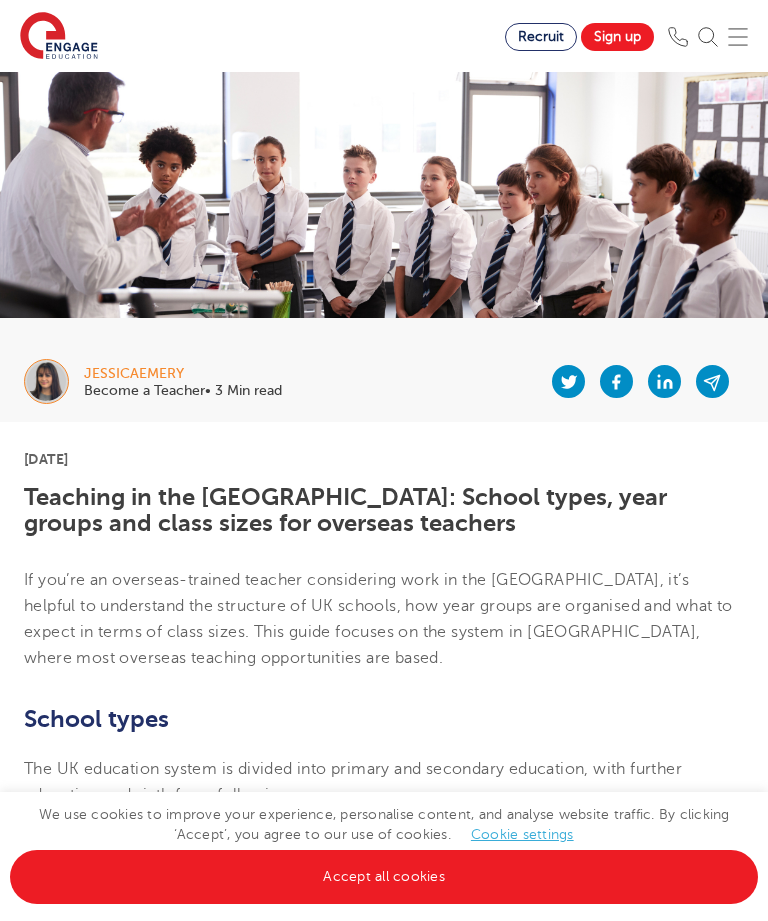 click on "Recruit" at bounding box center (541, 36) 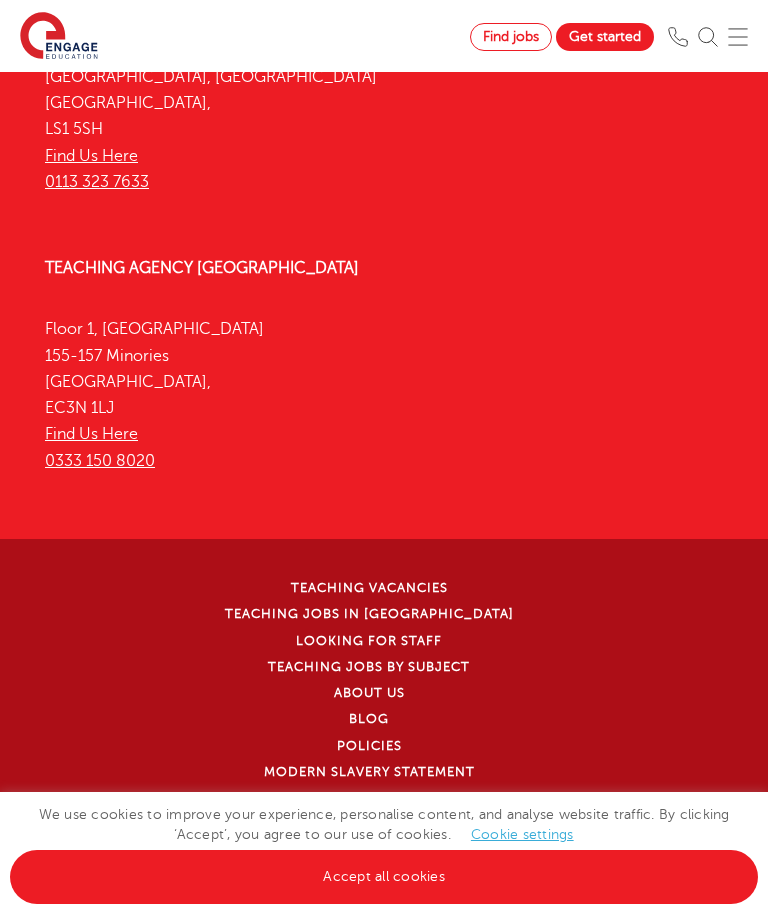 scroll, scrollTop: 8689, scrollLeft: 0, axis: vertical 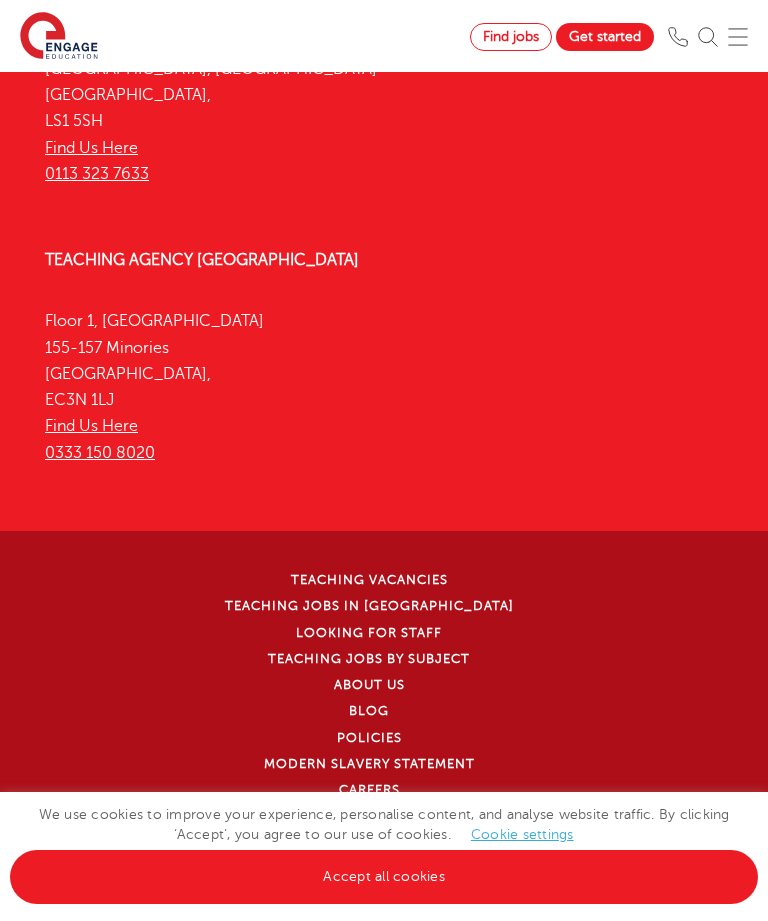 click on "Teaching jobs by subject" at bounding box center [369, 659] 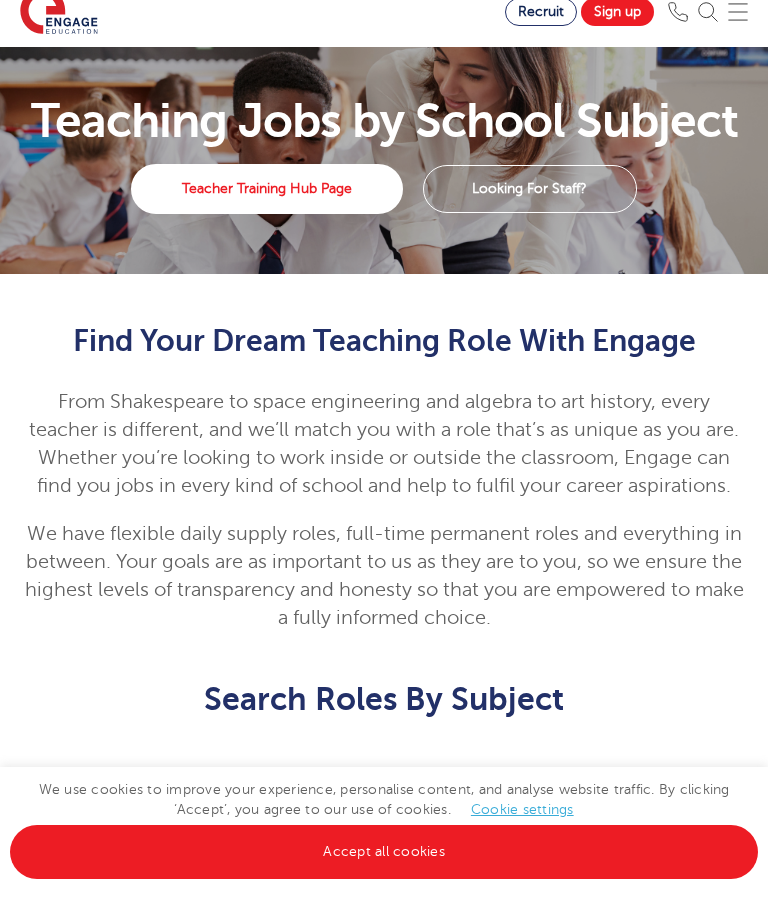 scroll, scrollTop: 284, scrollLeft: 0, axis: vertical 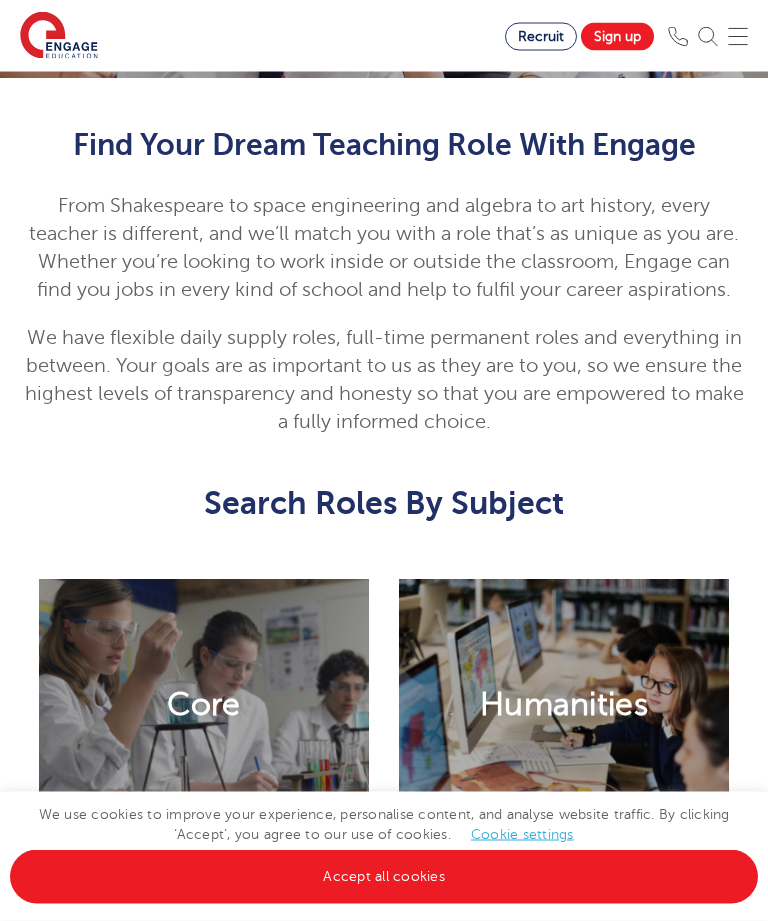 select on "US" 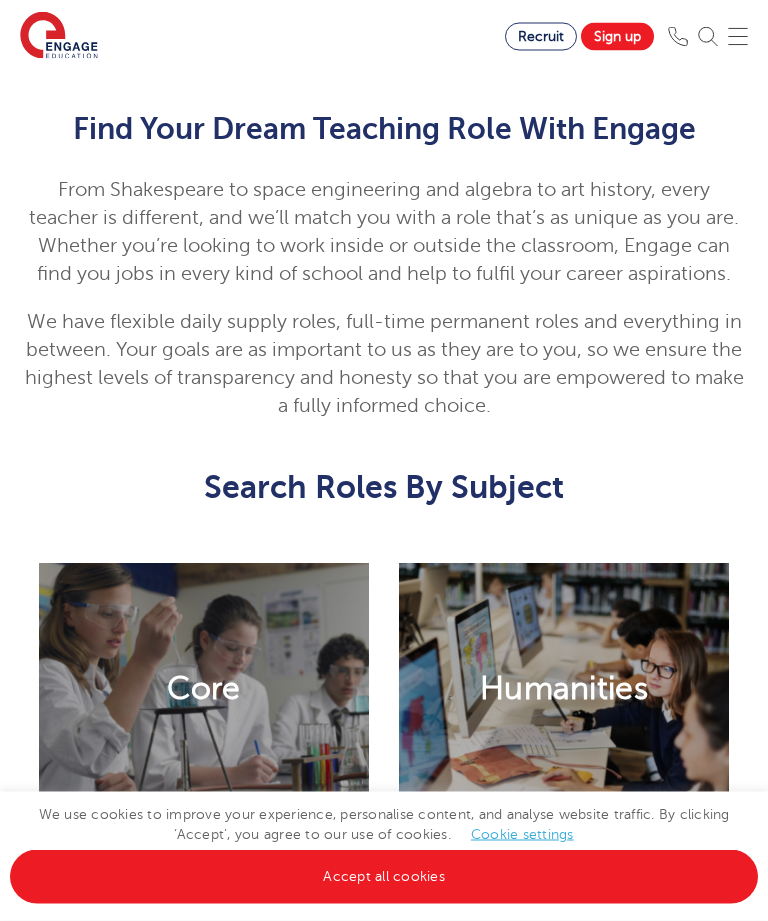 scroll, scrollTop: 0, scrollLeft: 0, axis: both 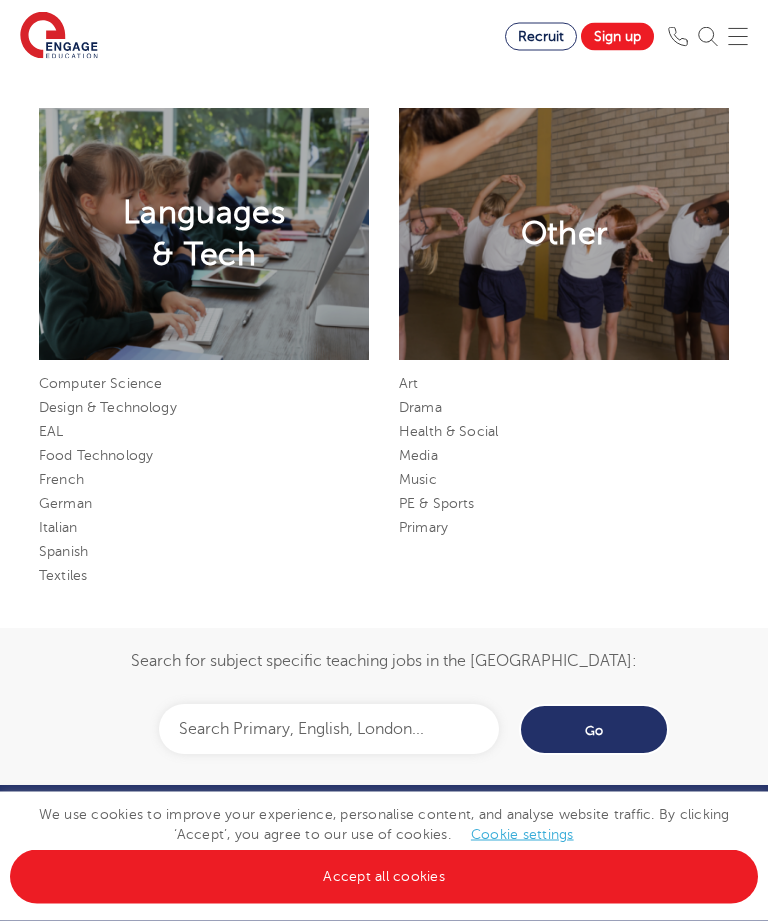 click on "Other" at bounding box center [564, 235] 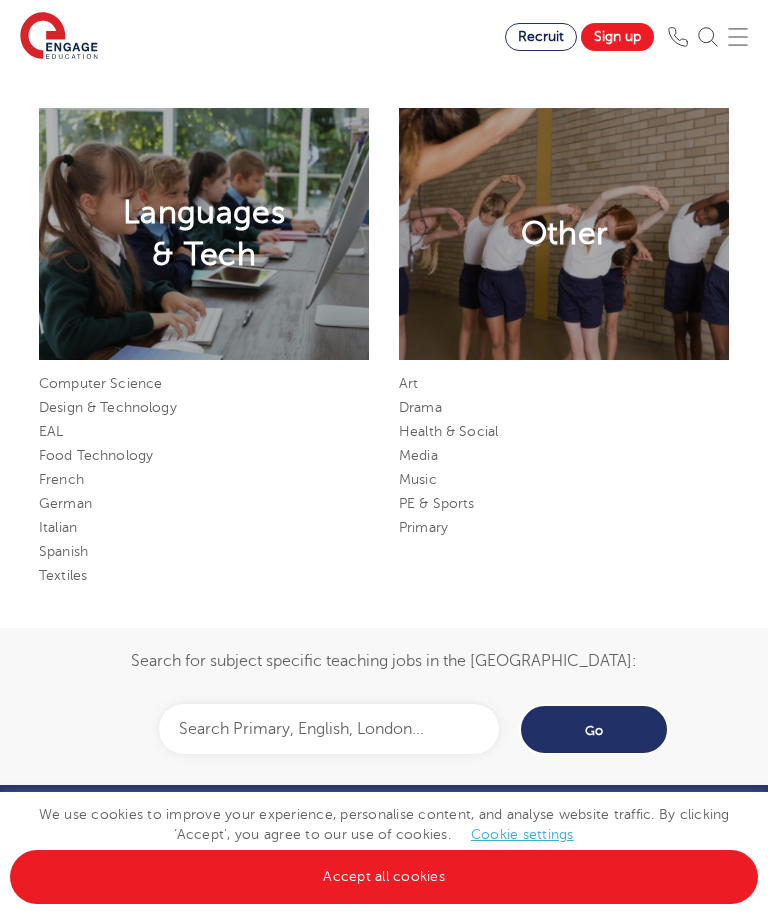 click at bounding box center (329, 729) 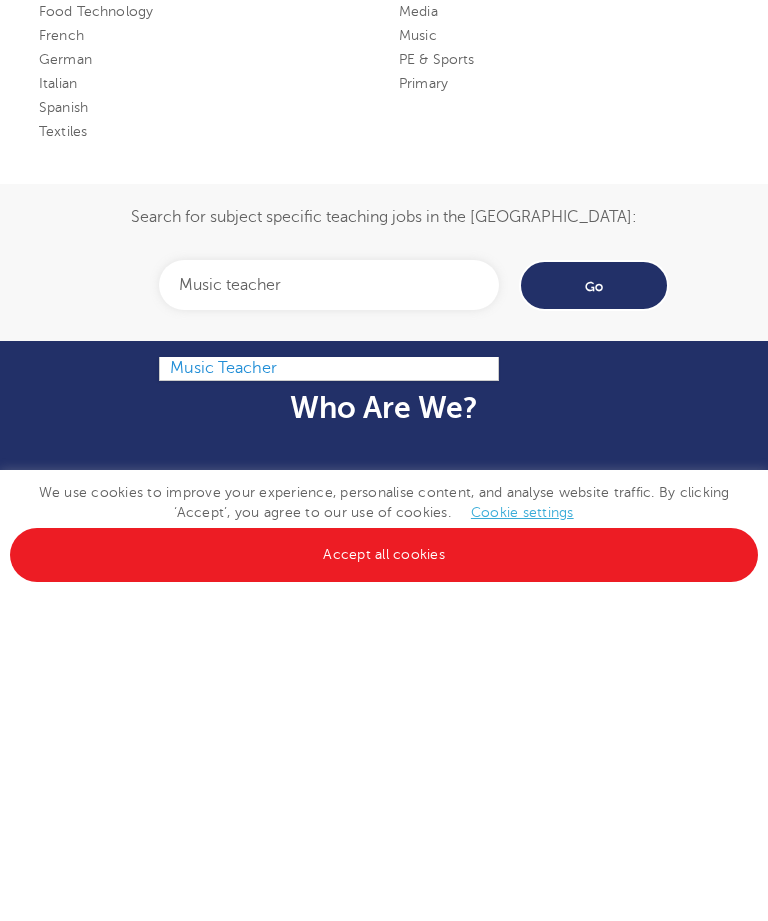 type on "Music teacher" 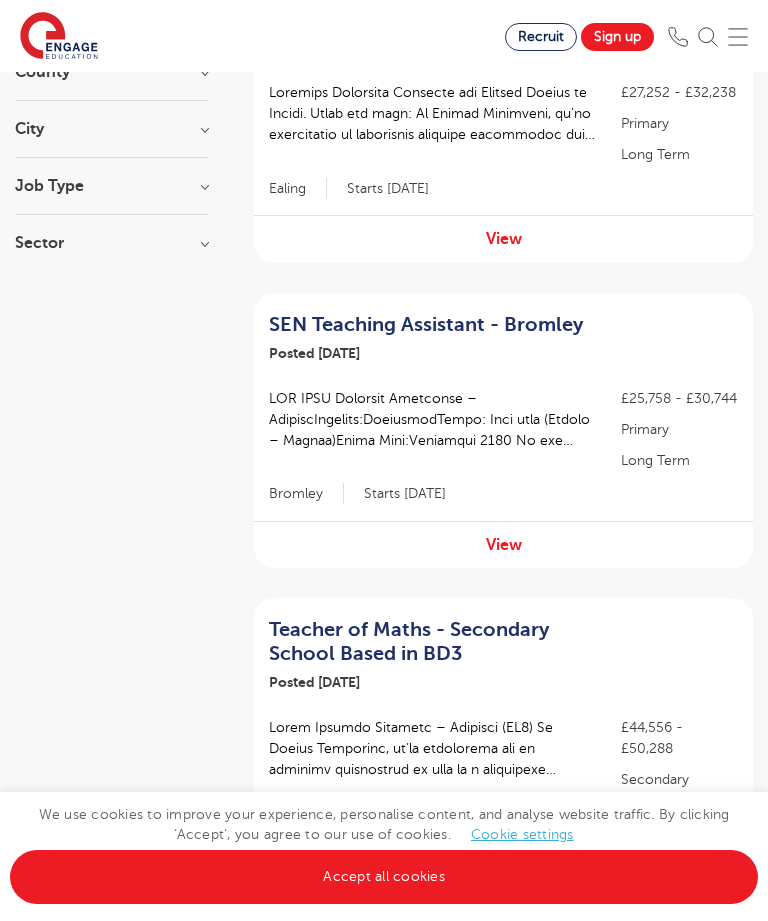 scroll, scrollTop: 0, scrollLeft: 0, axis: both 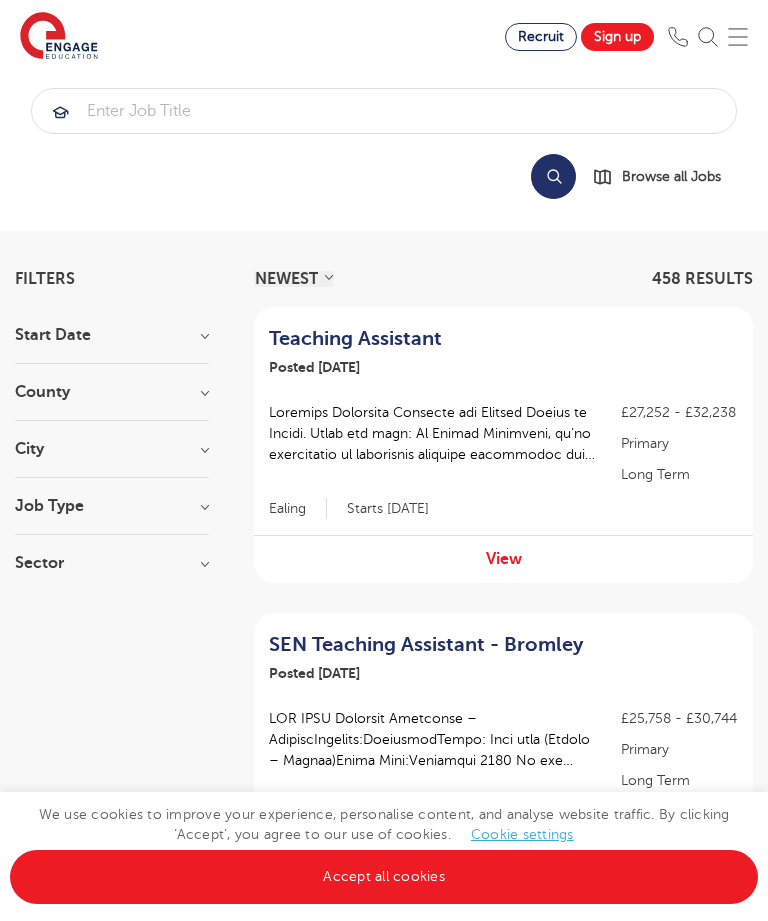 click on "Search" at bounding box center [553, 176] 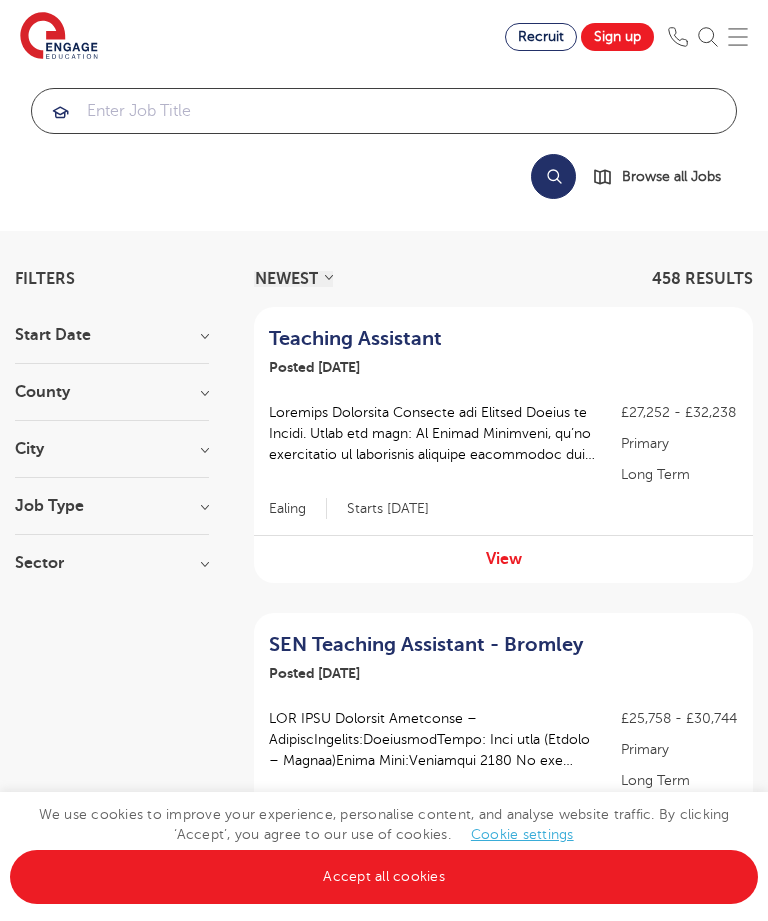 click at bounding box center [384, 111] 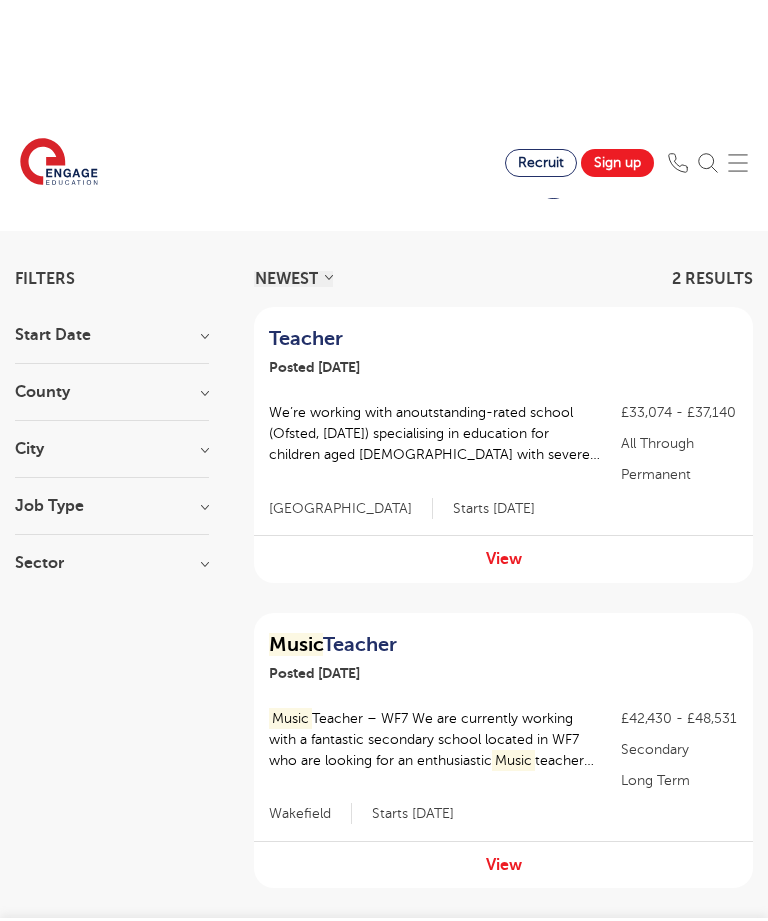 scroll, scrollTop: 229, scrollLeft: 0, axis: vertical 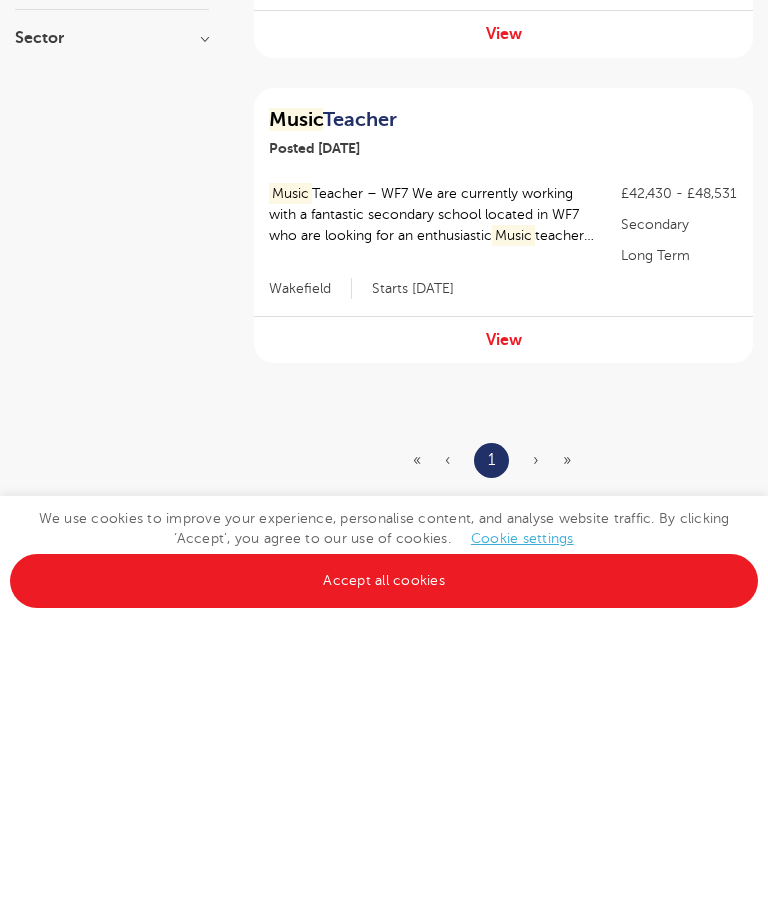 type on "music" 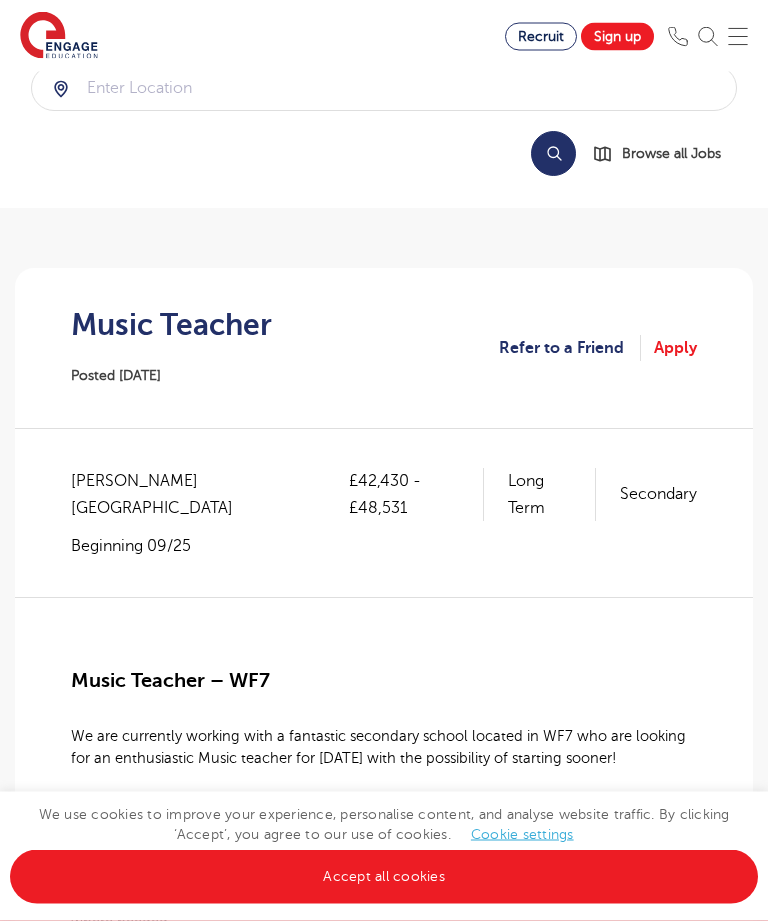 scroll, scrollTop: 0, scrollLeft: 0, axis: both 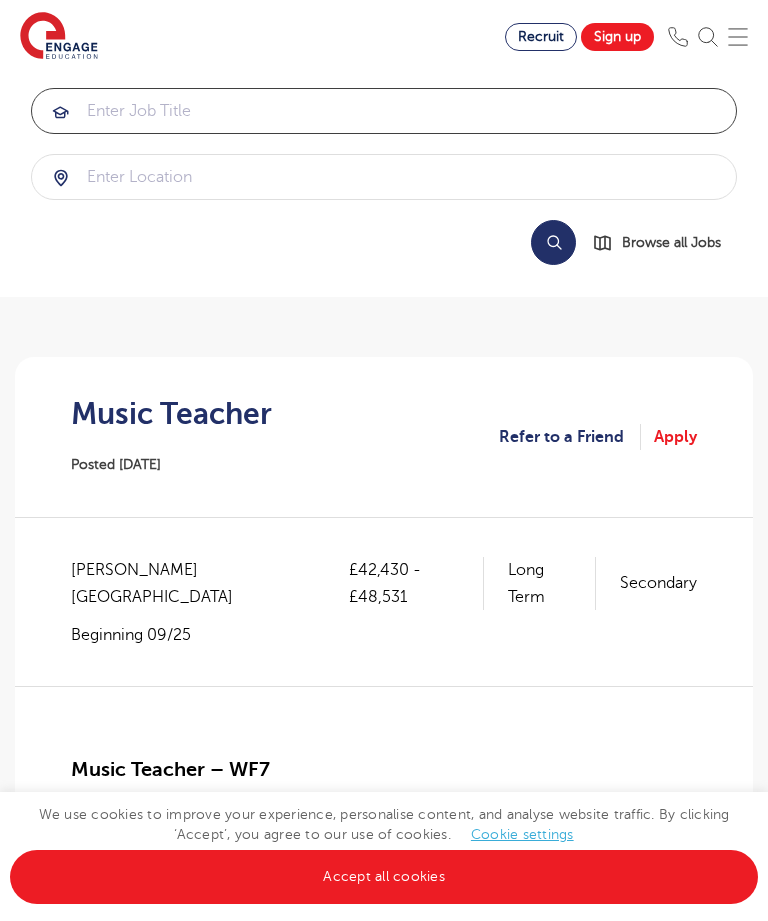 click at bounding box center [384, 111] 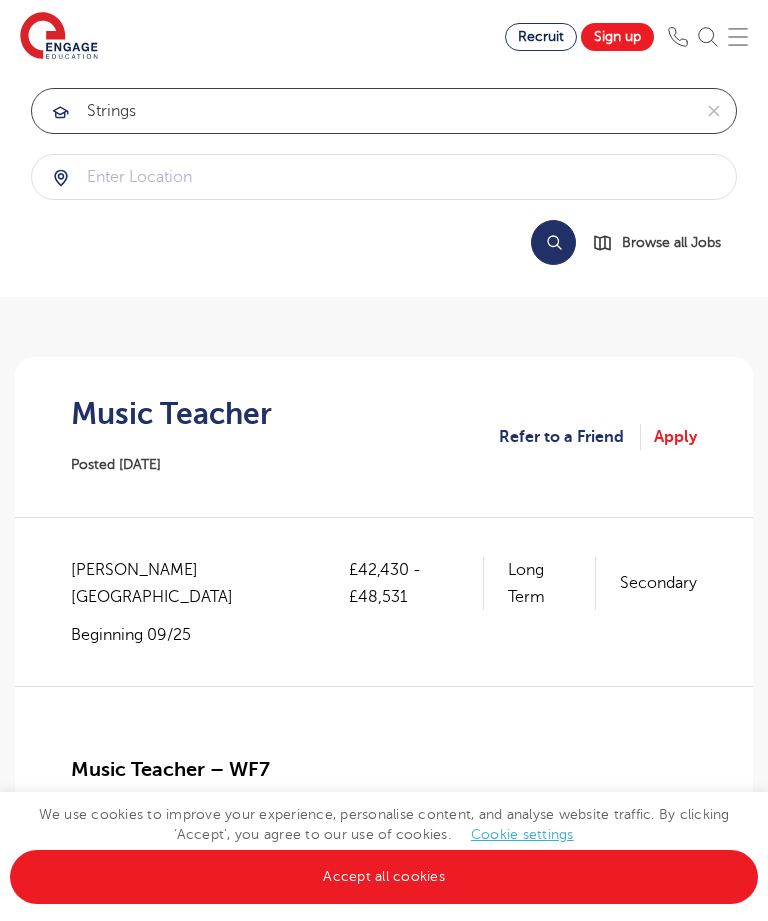 type on "strings" 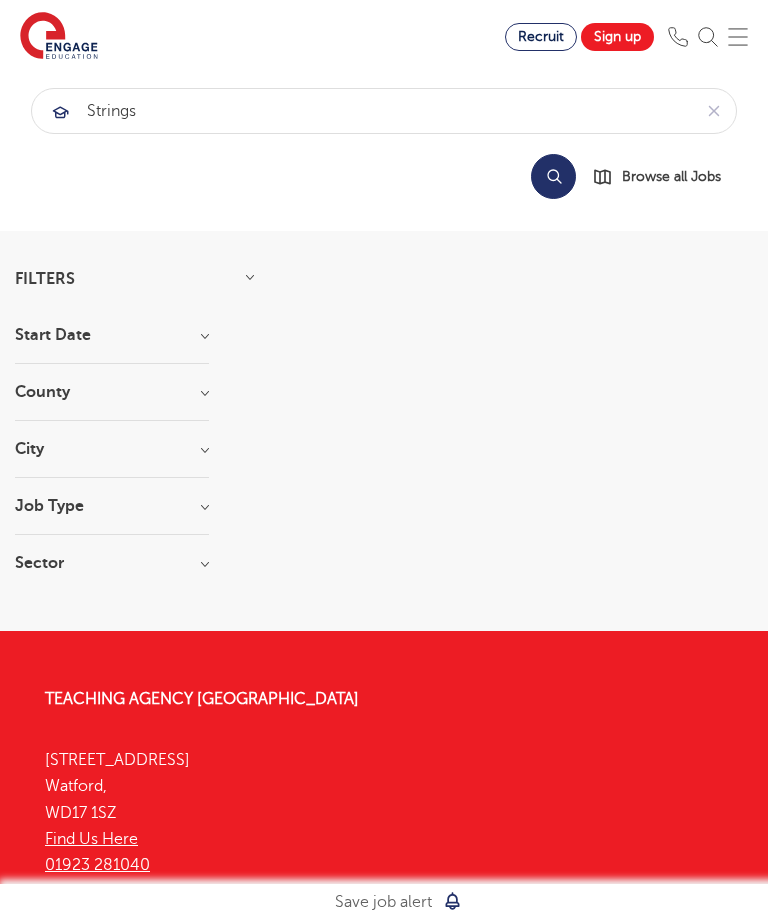 scroll, scrollTop: 0, scrollLeft: 0, axis: both 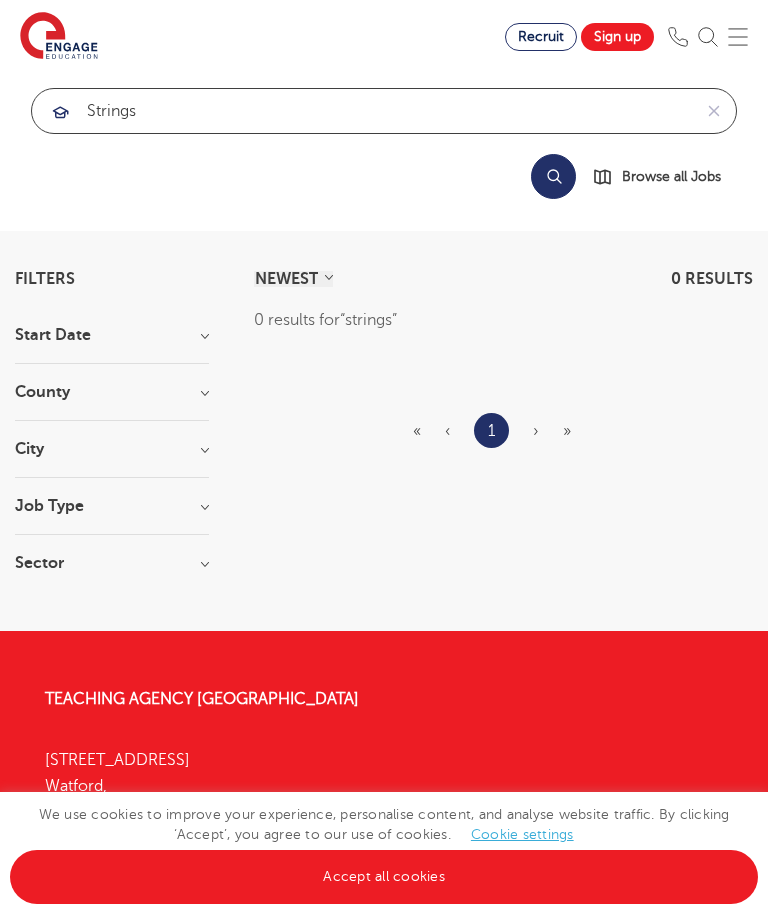 click on "strings" at bounding box center (361, 111) 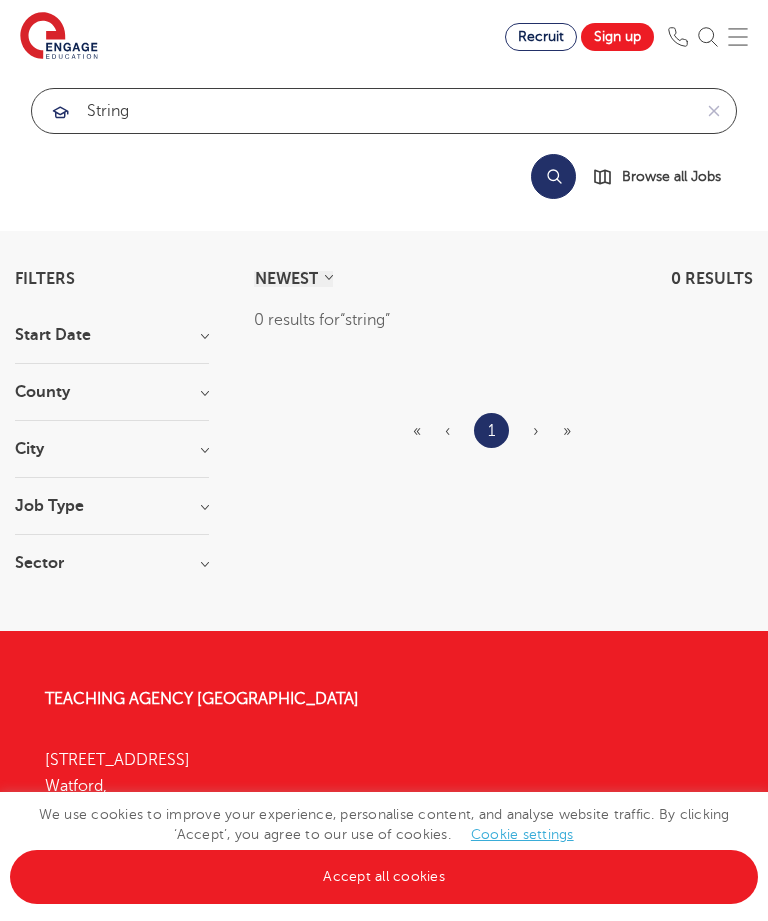 click on "string" at bounding box center (361, 111) 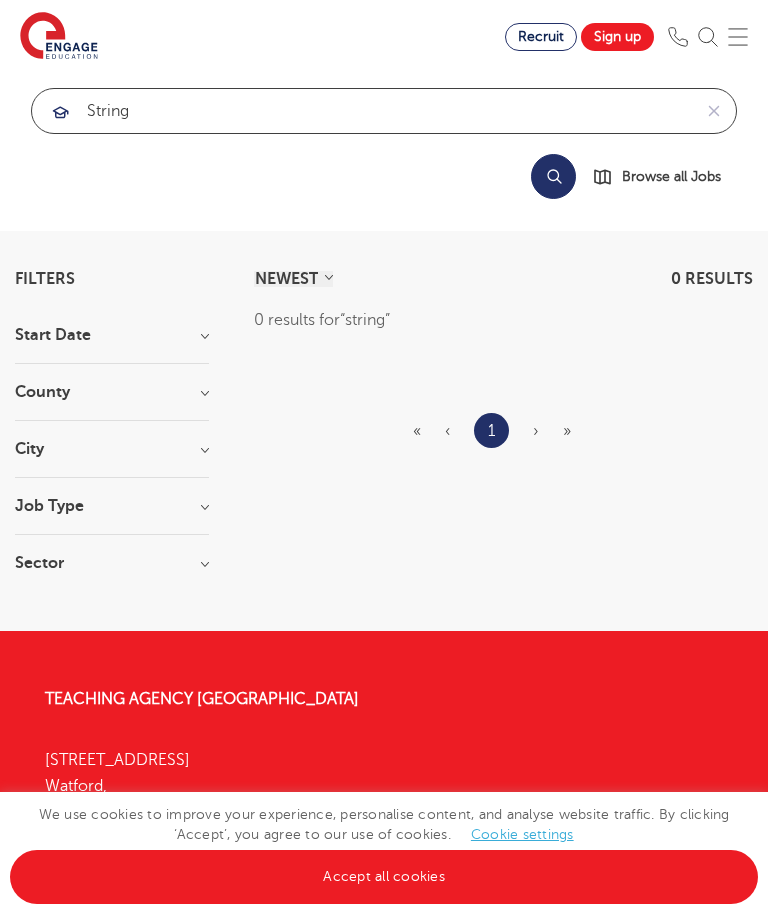 click on "string" at bounding box center (361, 111) 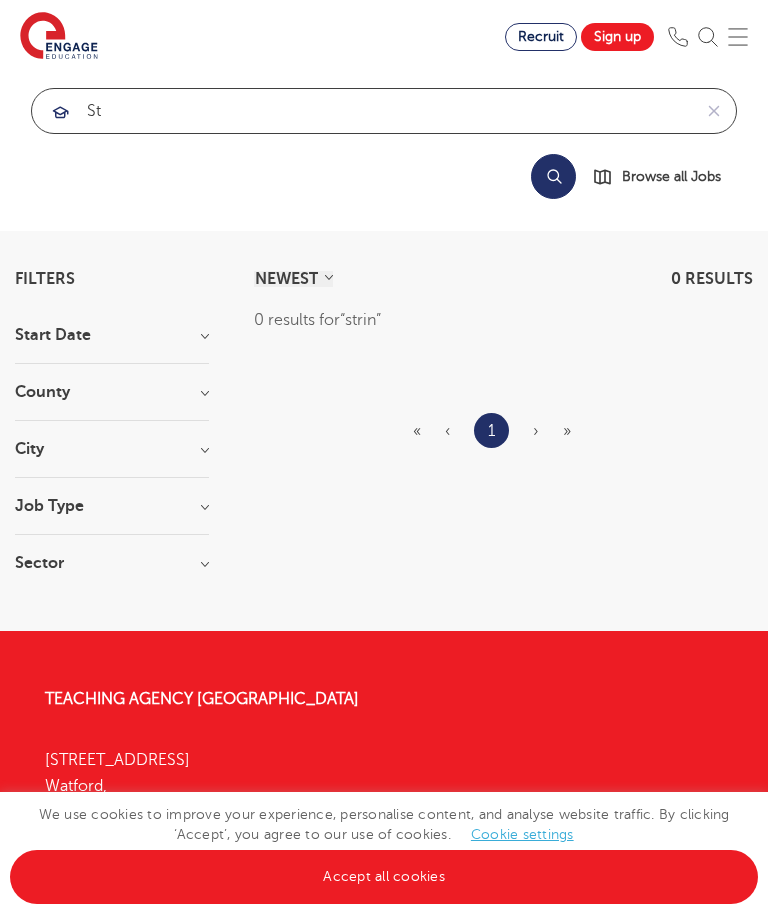 type on "s" 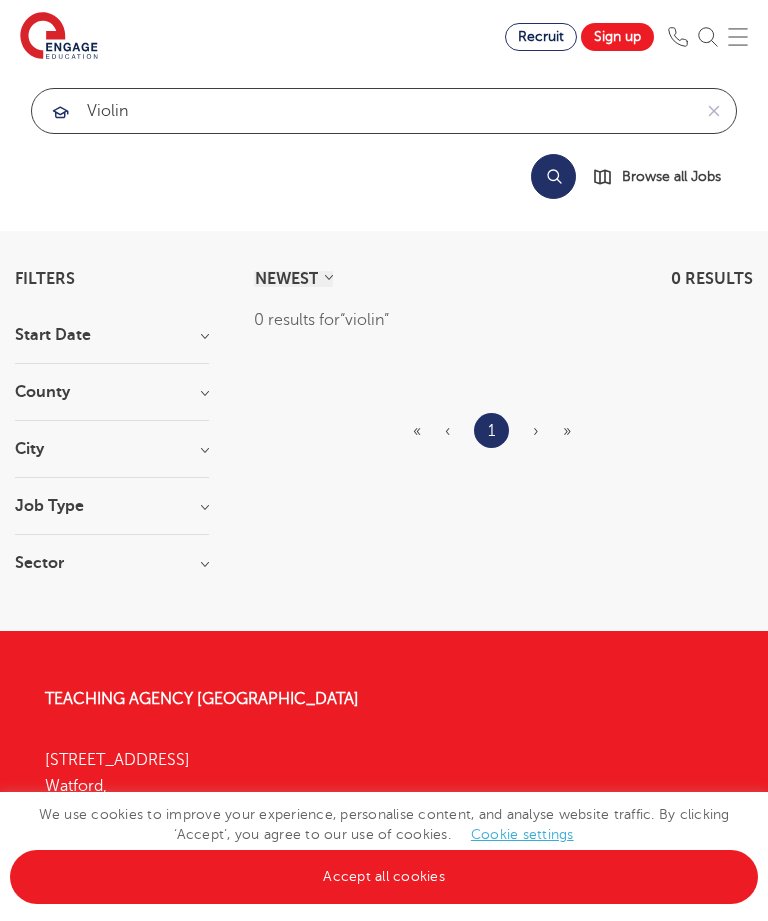 click on "violin" at bounding box center [361, 111] 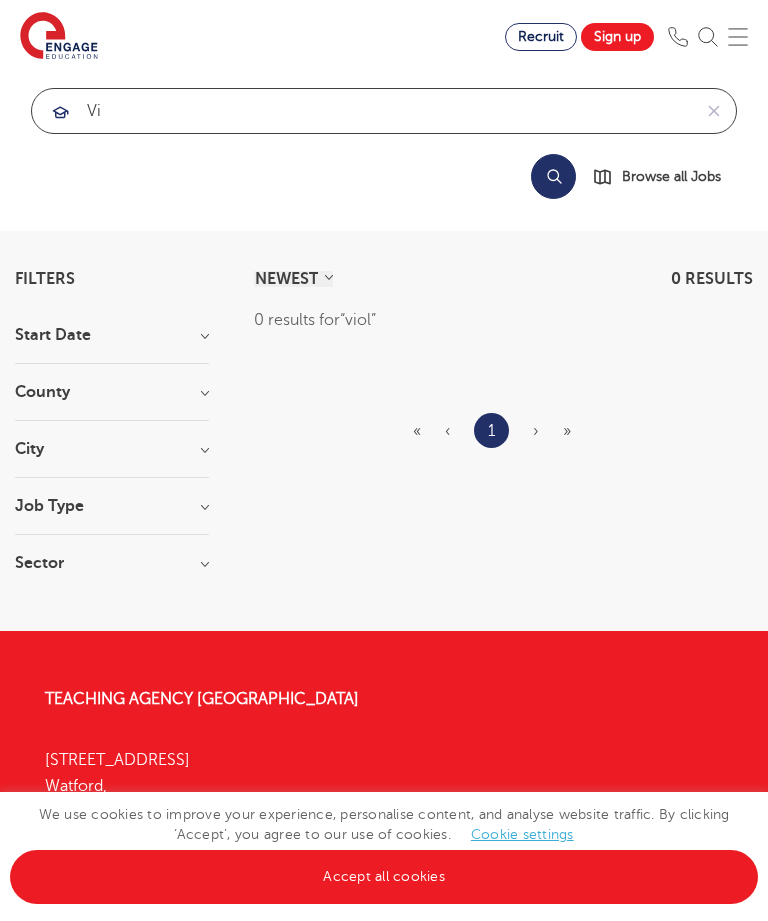 type on "v" 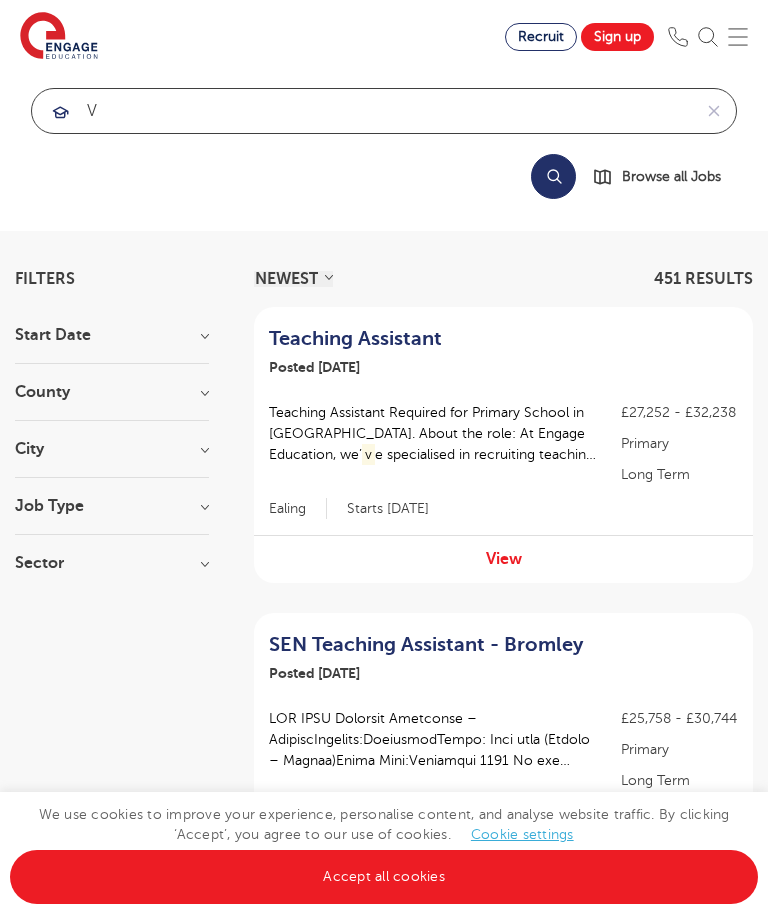type 